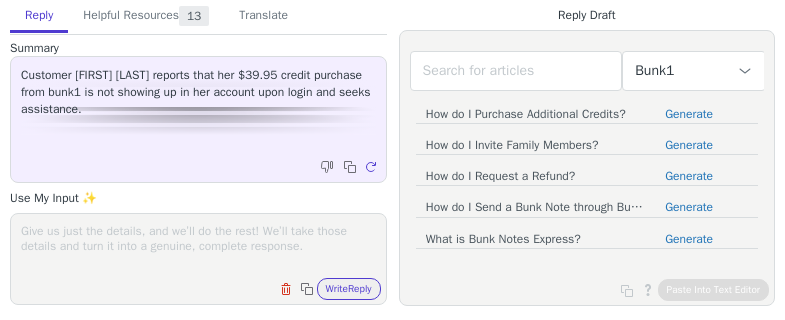 scroll, scrollTop: 0, scrollLeft: 0, axis: both 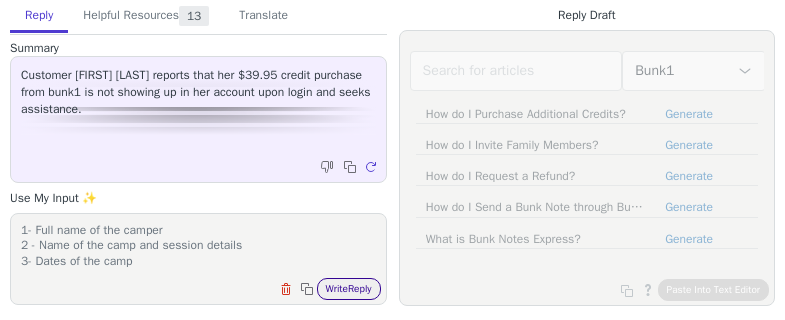 type on "Could you please confirm below details like
1- Full name of the camper
2 - Name of the camp and session details
3- Dates of the camp" 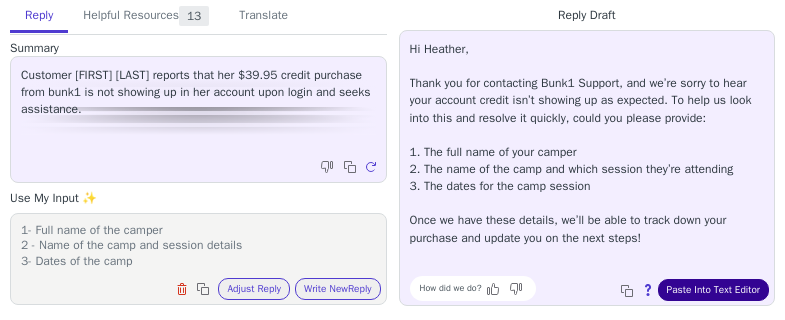 click on "Paste Into Text Editor" at bounding box center (713, 290) 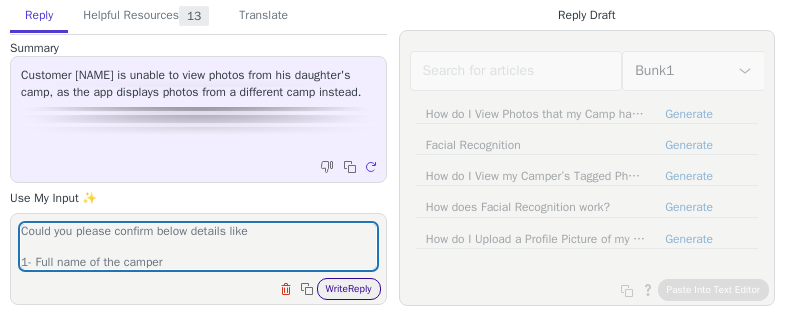scroll, scrollTop: 0, scrollLeft: 0, axis: both 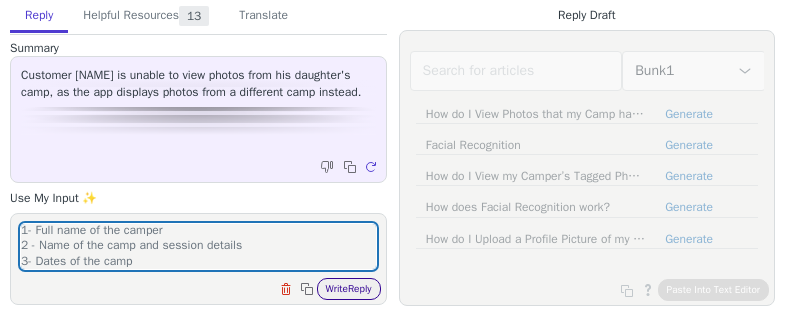 type on "Could you please confirm below details like
1- Full name of the camper
2 - Name of the camp and session details
3- Dates of the camp" 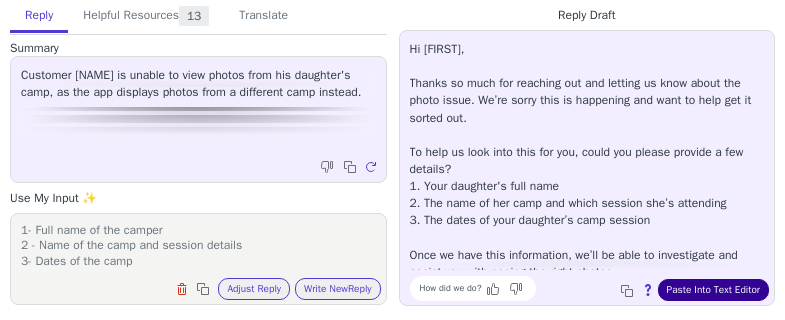 click on "Paste Into Text Editor" at bounding box center (713, 290) 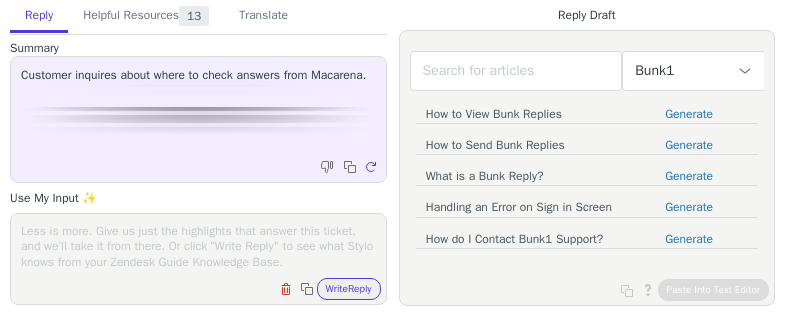 scroll, scrollTop: 0, scrollLeft: 0, axis: both 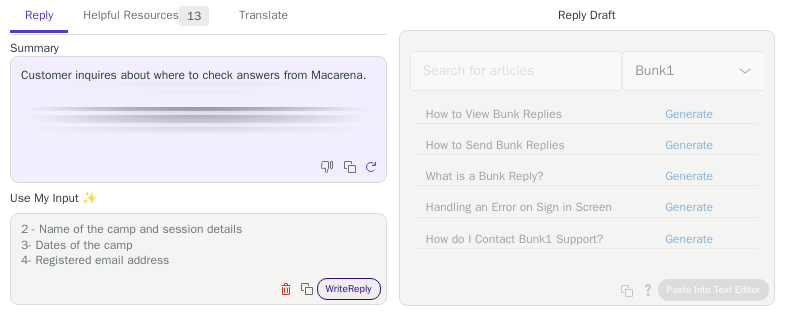 type on "Could you please confirm below details like
1- [FULL NAME] of the camper
2 - Name of the camp and session details
3- Dates of the camp
4- Registered email address" 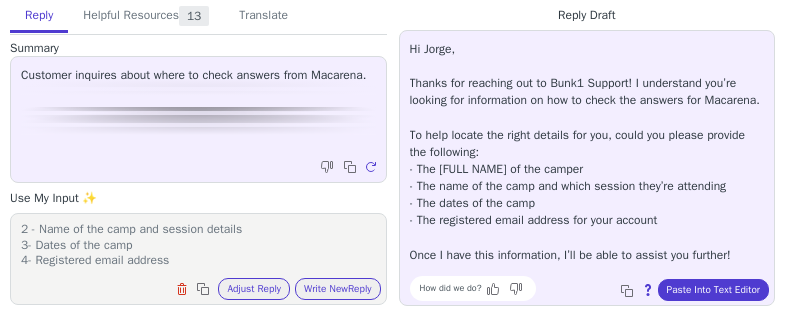 scroll, scrollTop: 11, scrollLeft: 0, axis: vertical 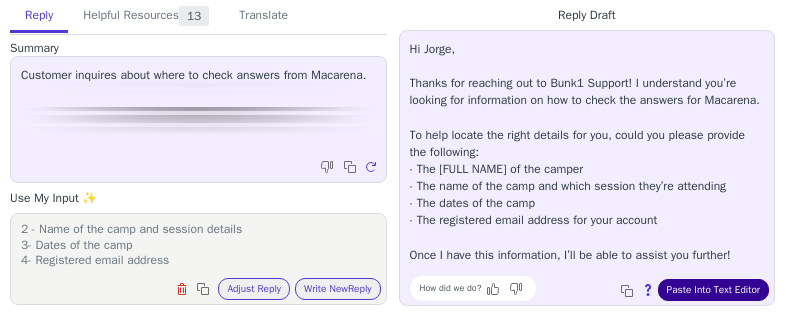 click on "Paste Into Text Editor" at bounding box center [713, 290] 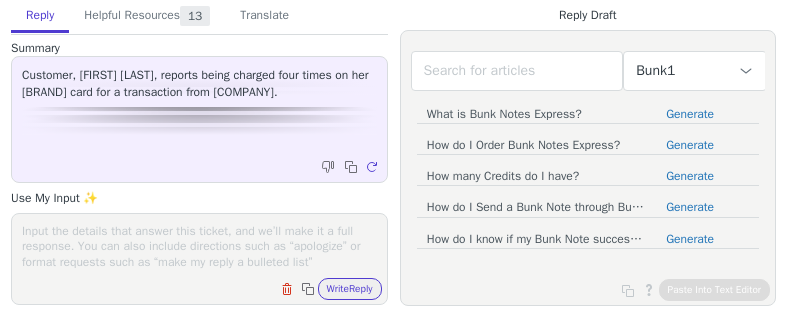scroll, scrollTop: 0, scrollLeft: 0, axis: both 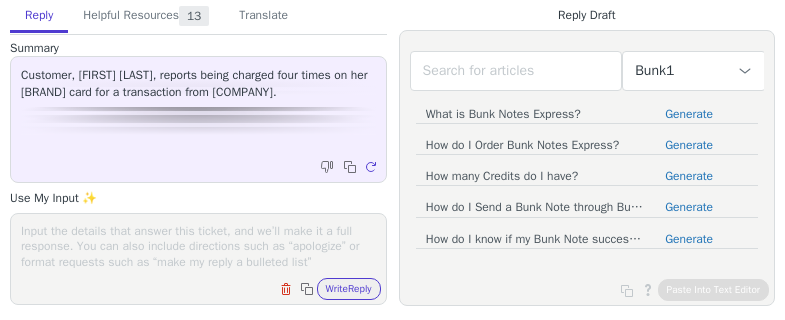 click at bounding box center (198, 246) 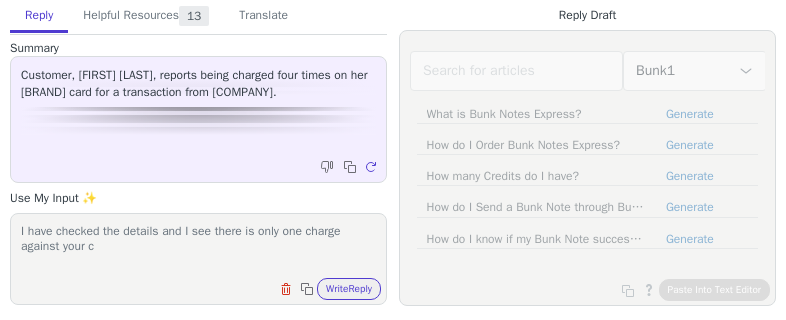 click on "I have checked the details and I see there is only one charge against your c" at bounding box center (198, 246) 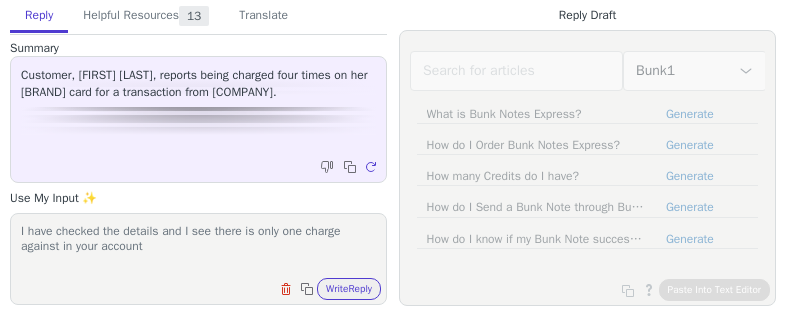 click on "I have checked the details and I see there is only one charge against in your account" at bounding box center [198, 246] 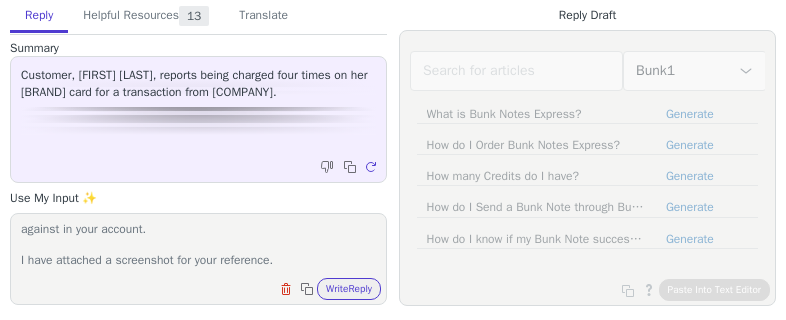 scroll, scrollTop: 47, scrollLeft: 0, axis: vertical 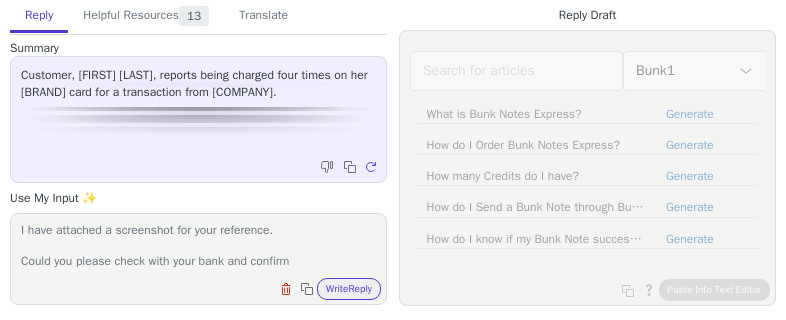 click on "I have checked the details and I see there is only one charge against in your account.
I have attached a screenshot for your reference.
Could you please check with your bank and confirm" at bounding box center (198, 246) 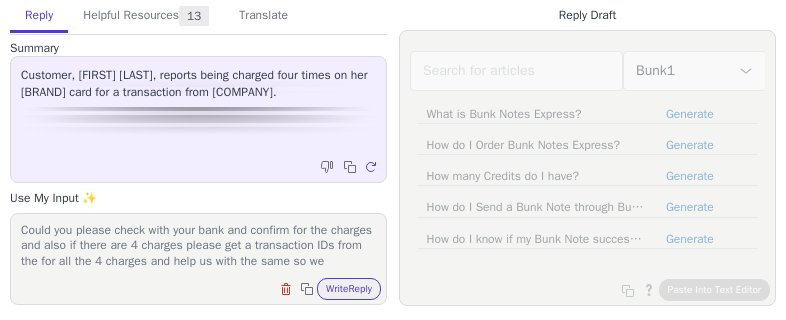 scroll, scrollTop: 93, scrollLeft: 0, axis: vertical 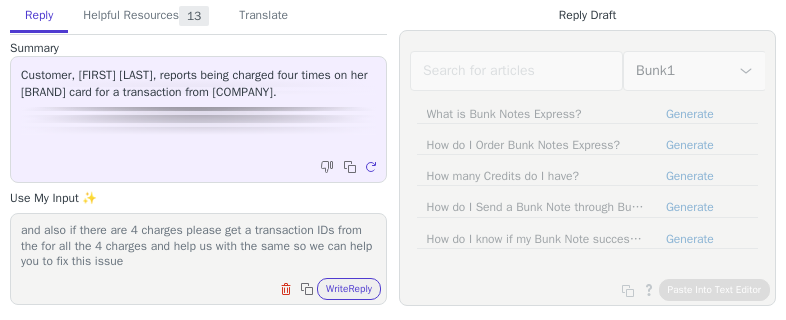 type on "I have checked the details and I see there is only one charge against in your account.
I have attached a screenshot for your reference.
Could you please check with your bank and confirm for the charges and also if there are 4 charges please get a transaction IDs from the for all the 4 charges and help us with the same so we can help you to fix this issue" 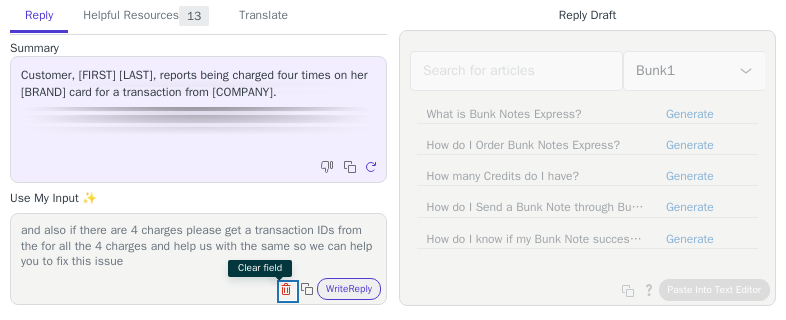 type 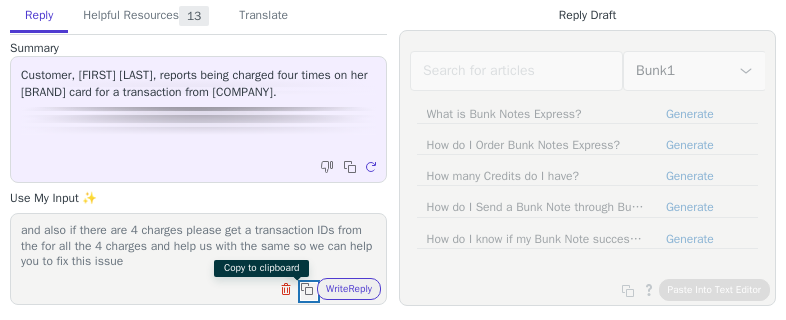 type 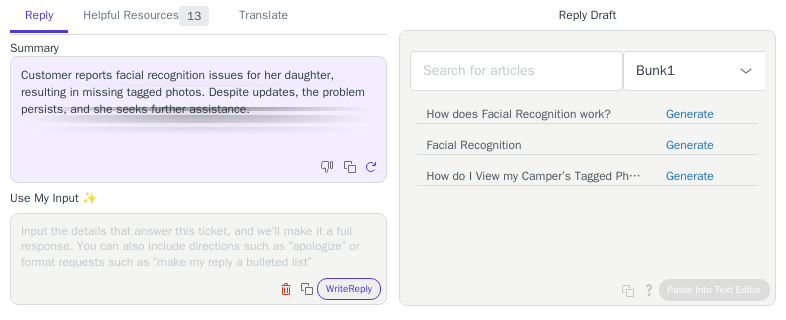 scroll, scrollTop: 0, scrollLeft: 0, axis: both 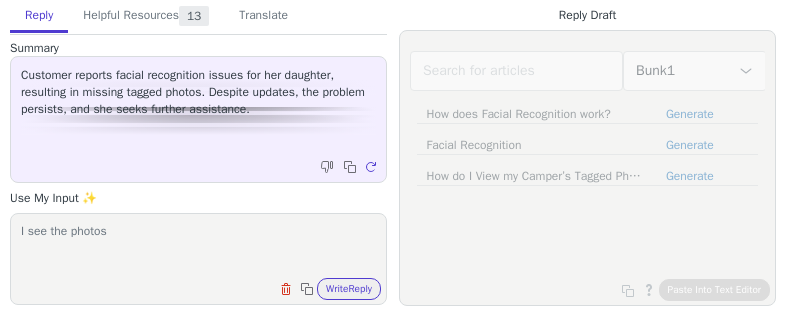 click on "I see the photos" at bounding box center (198, 246) 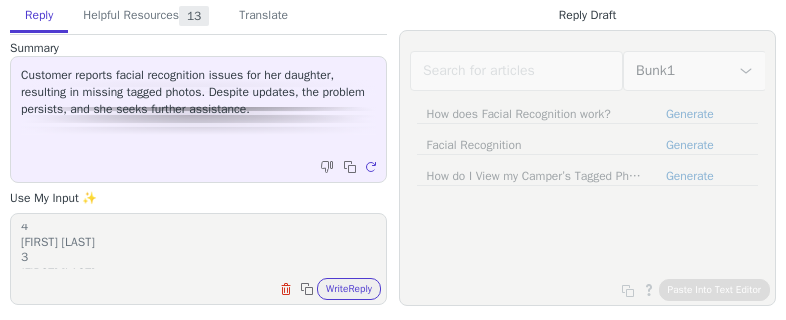 scroll, scrollTop: 0, scrollLeft: 0, axis: both 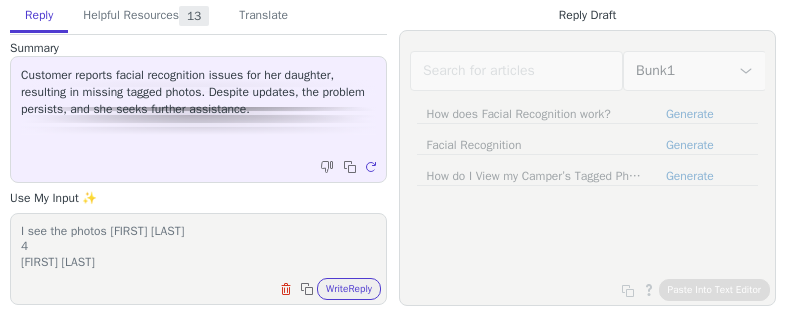 click on "I see the photos [FIRST] [LAST]
4
[FIRST] [LAST]
3
[FIRST] [LAST]
0" at bounding box center [198, 246] 